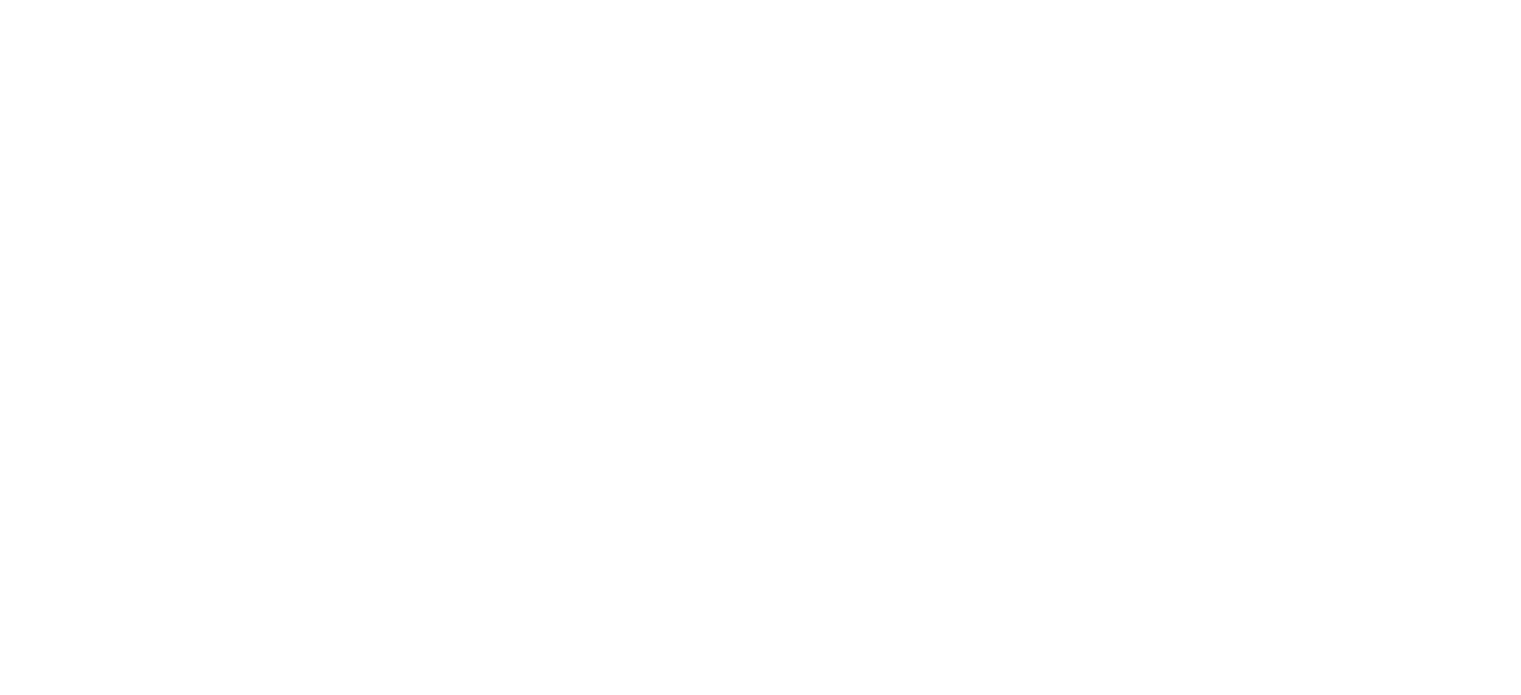 scroll, scrollTop: 0, scrollLeft: 0, axis: both 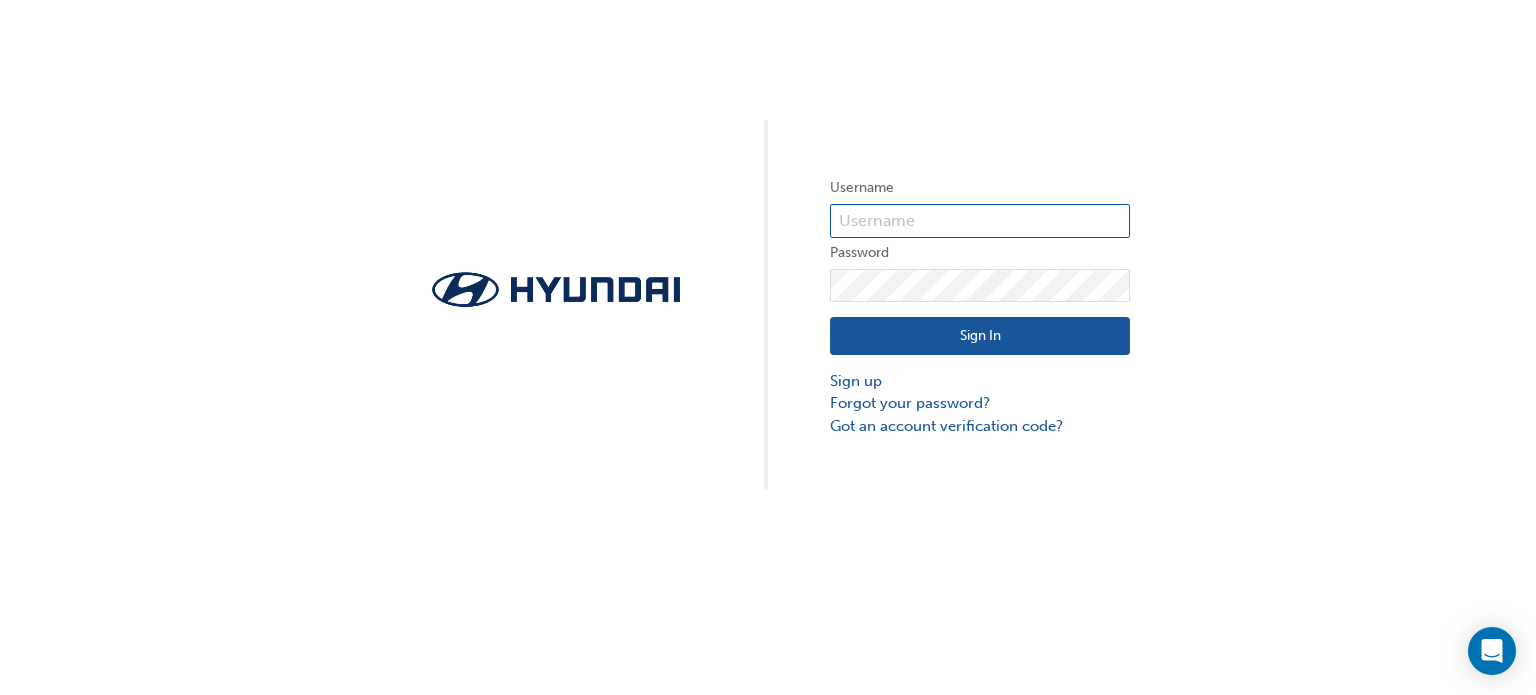 type on "[POSTAL_CODE]" 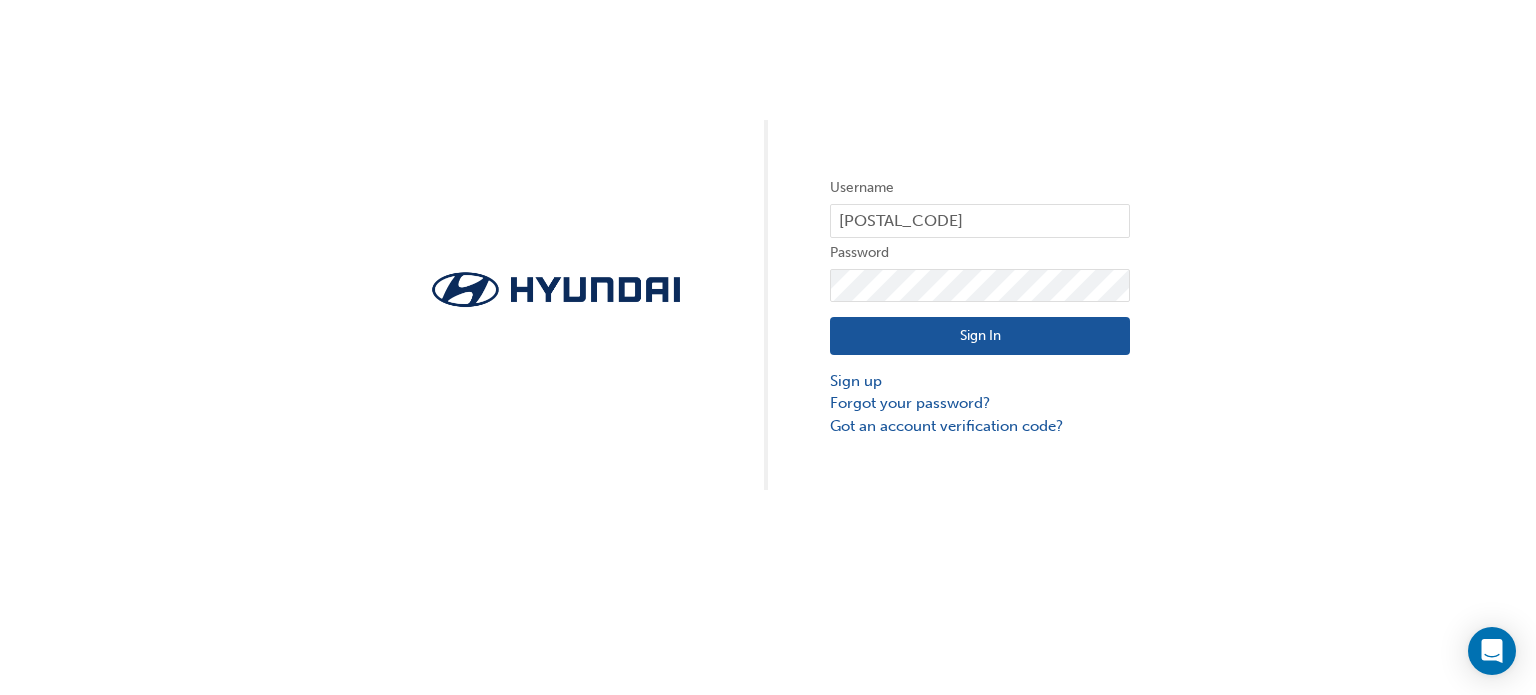 click on "Sign In" at bounding box center [980, 336] 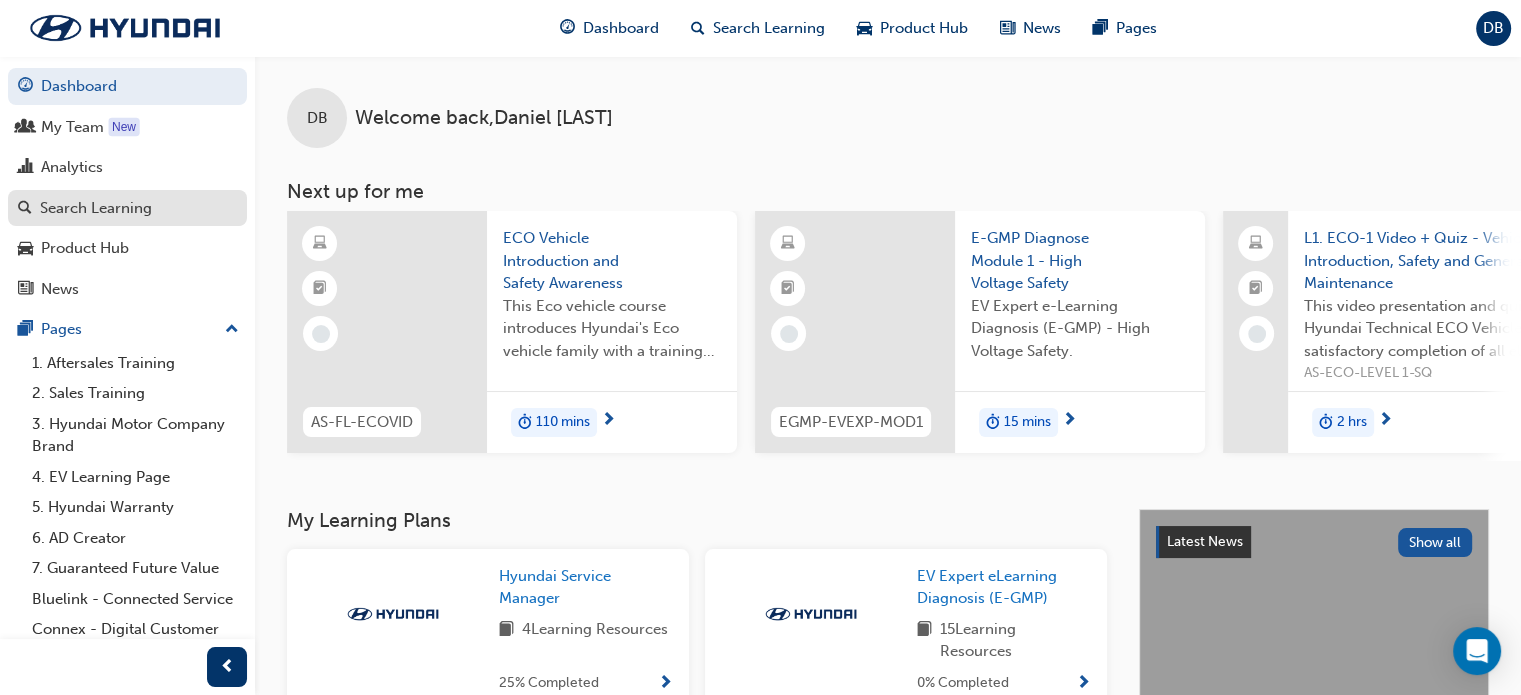 click on "Search Learning" at bounding box center [96, 208] 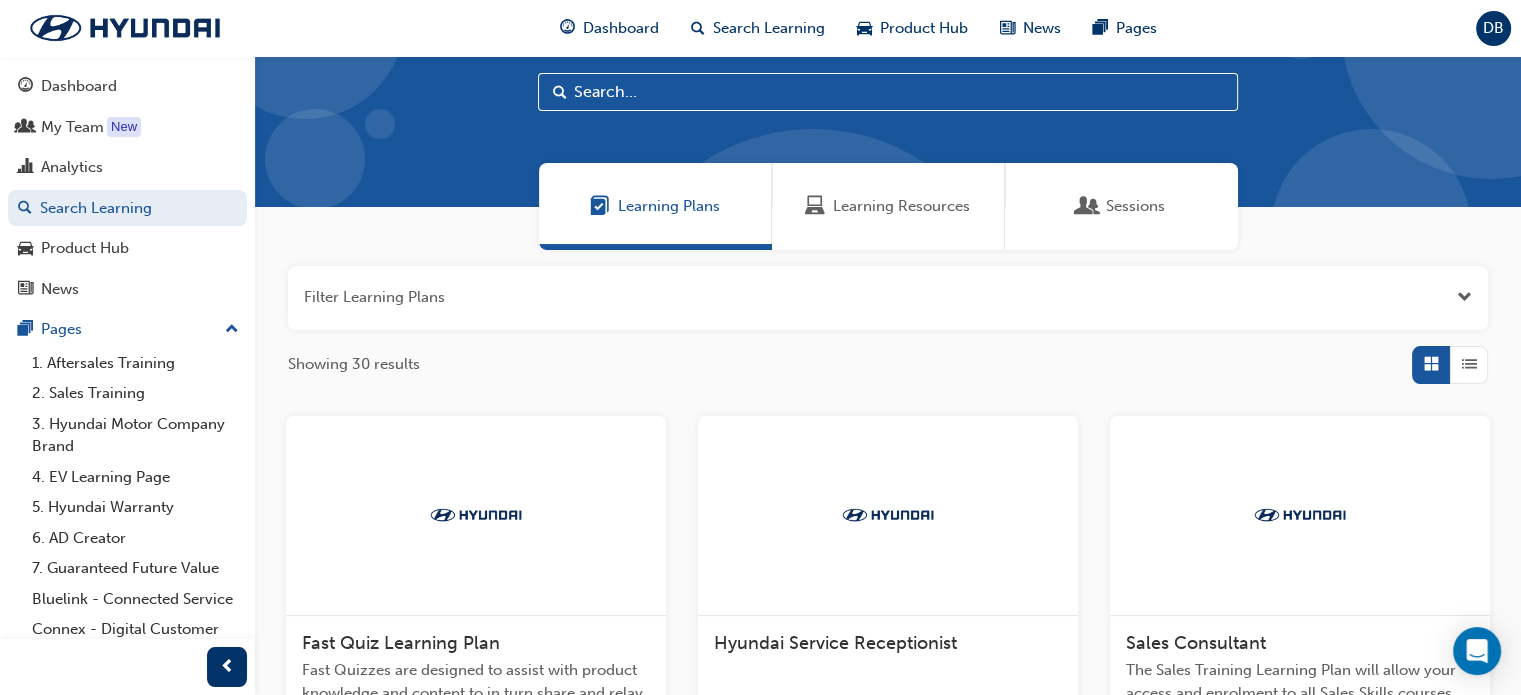 scroll, scrollTop: 0, scrollLeft: 0, axis: both 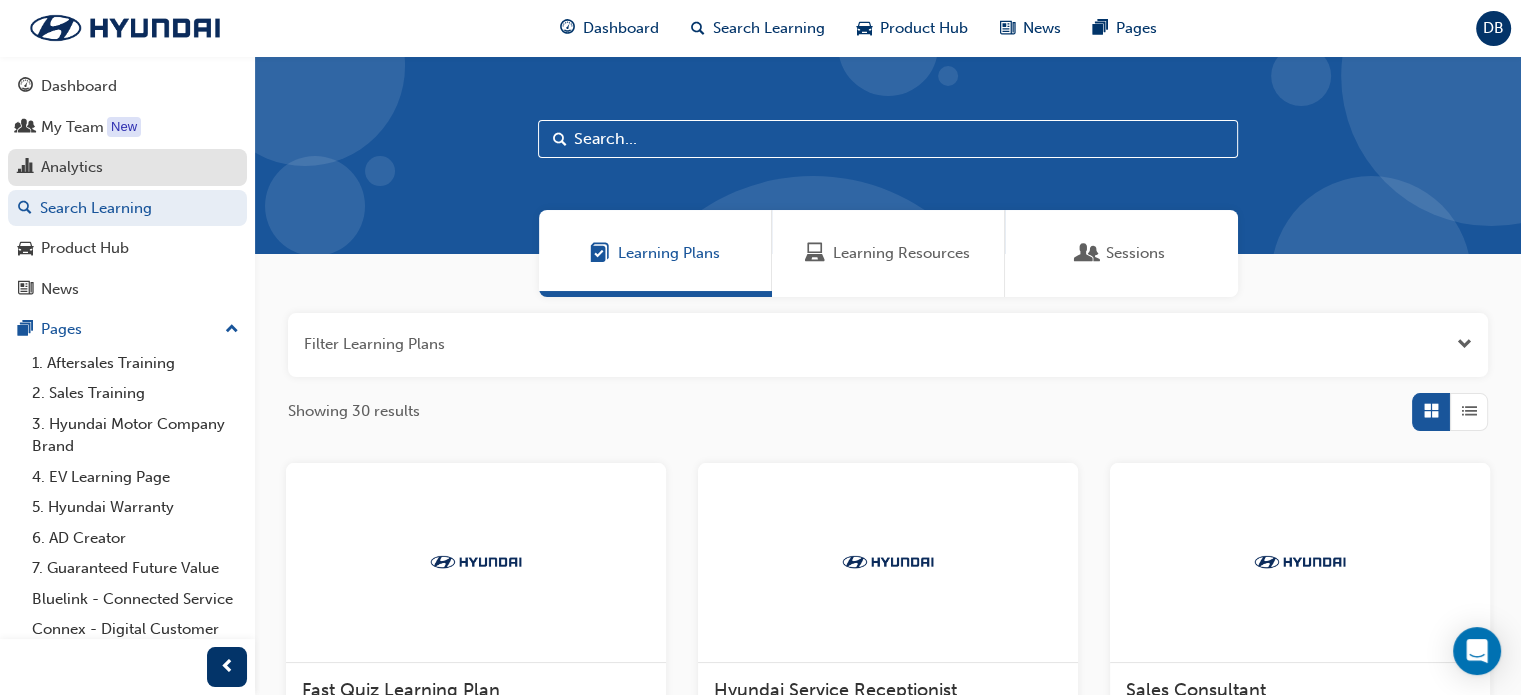 click on "Analytics" at bounding box center (127, 167) 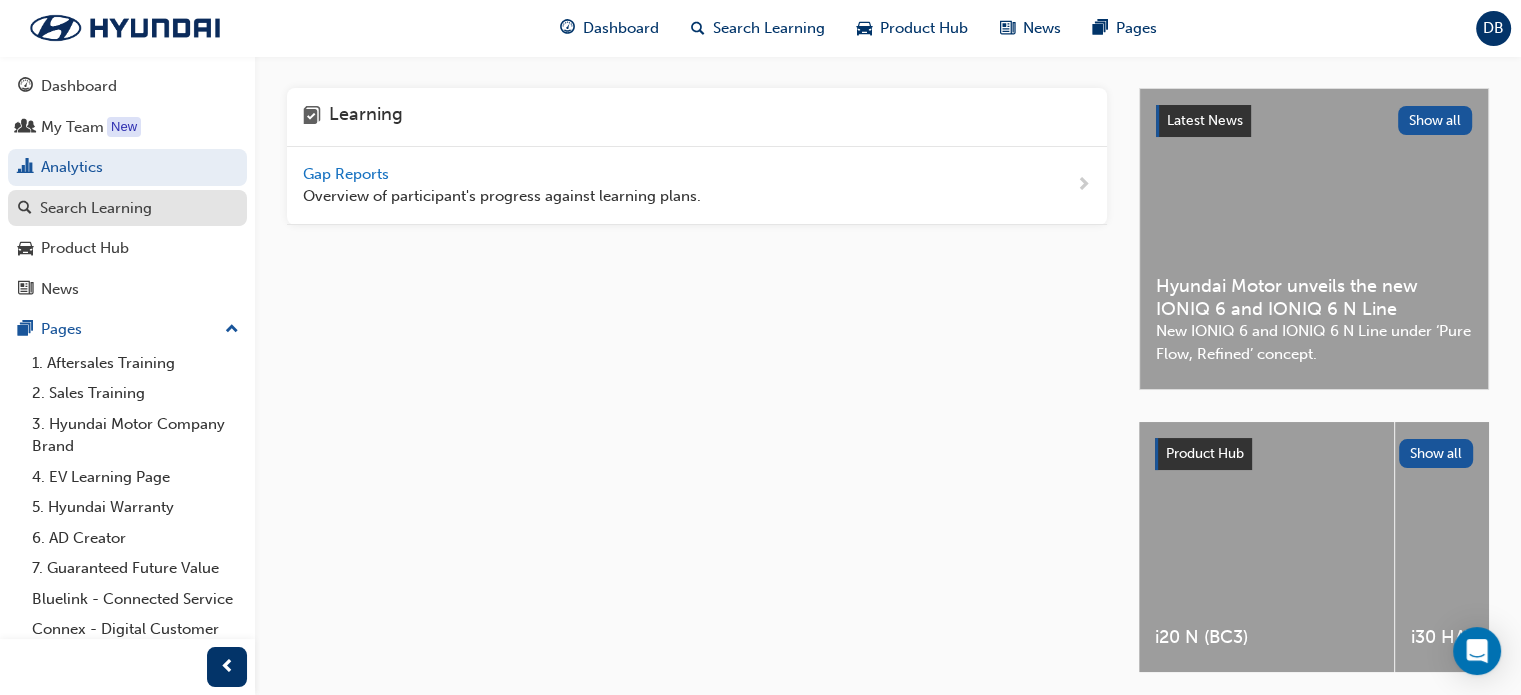 click on "Search Learning" at bounding box center [96, 208] 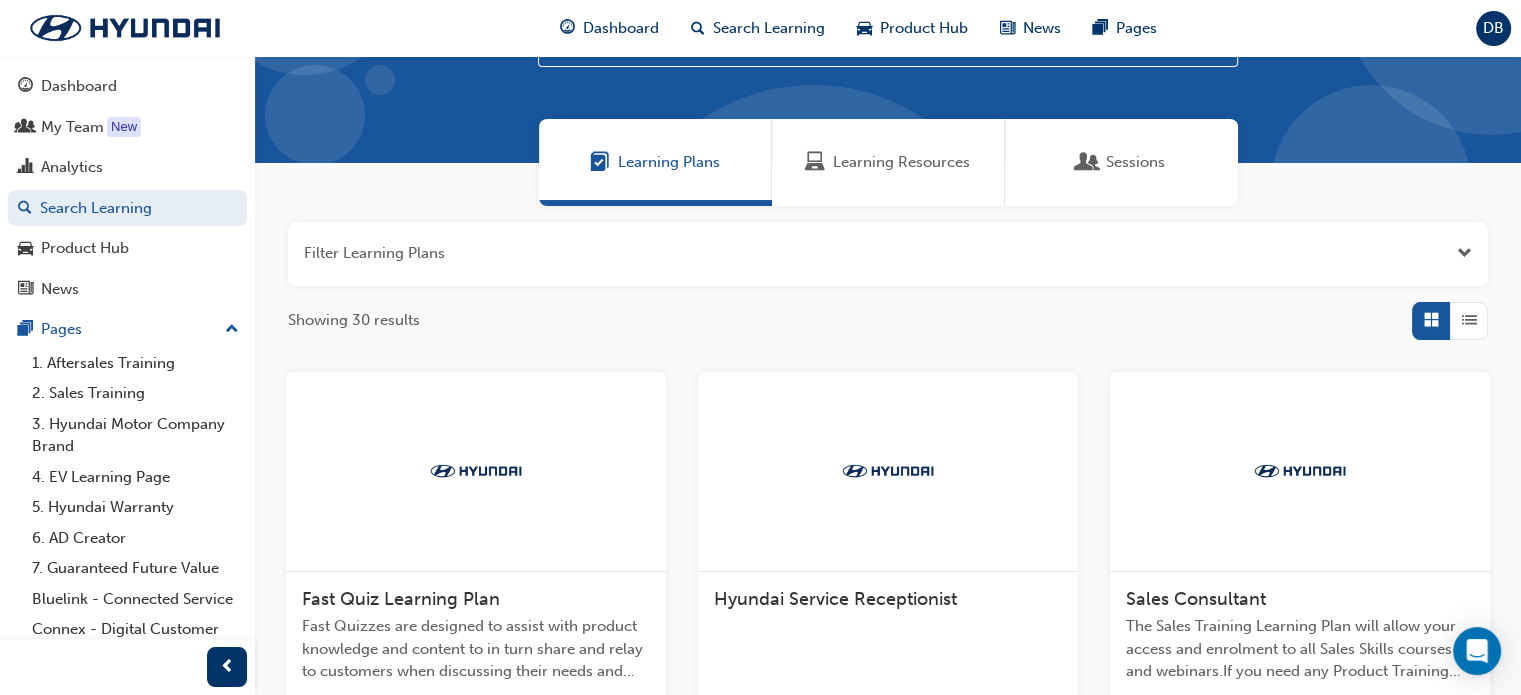 scroll, scrollTop: 92, scrollLeft: 0, axis: vertical 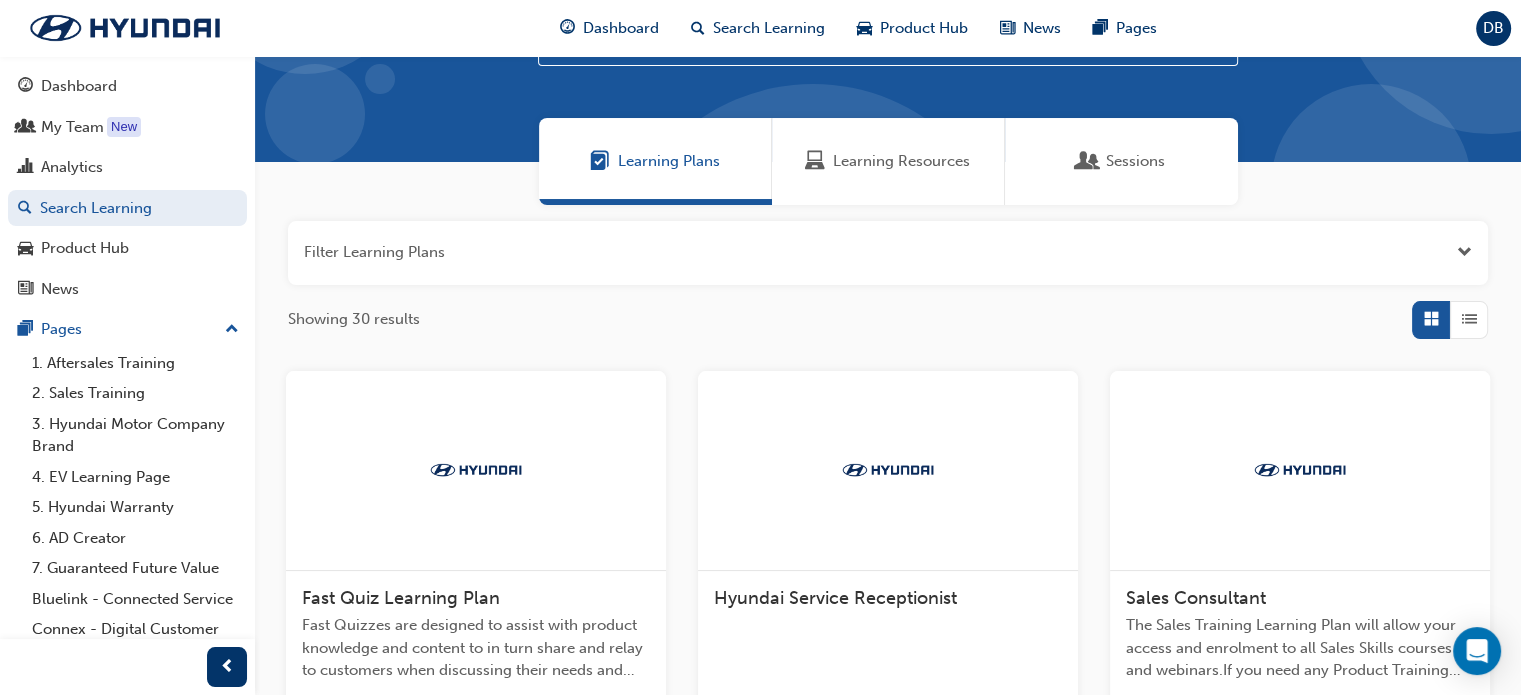 click on "Sessions" at bounding box center (1135, 161) 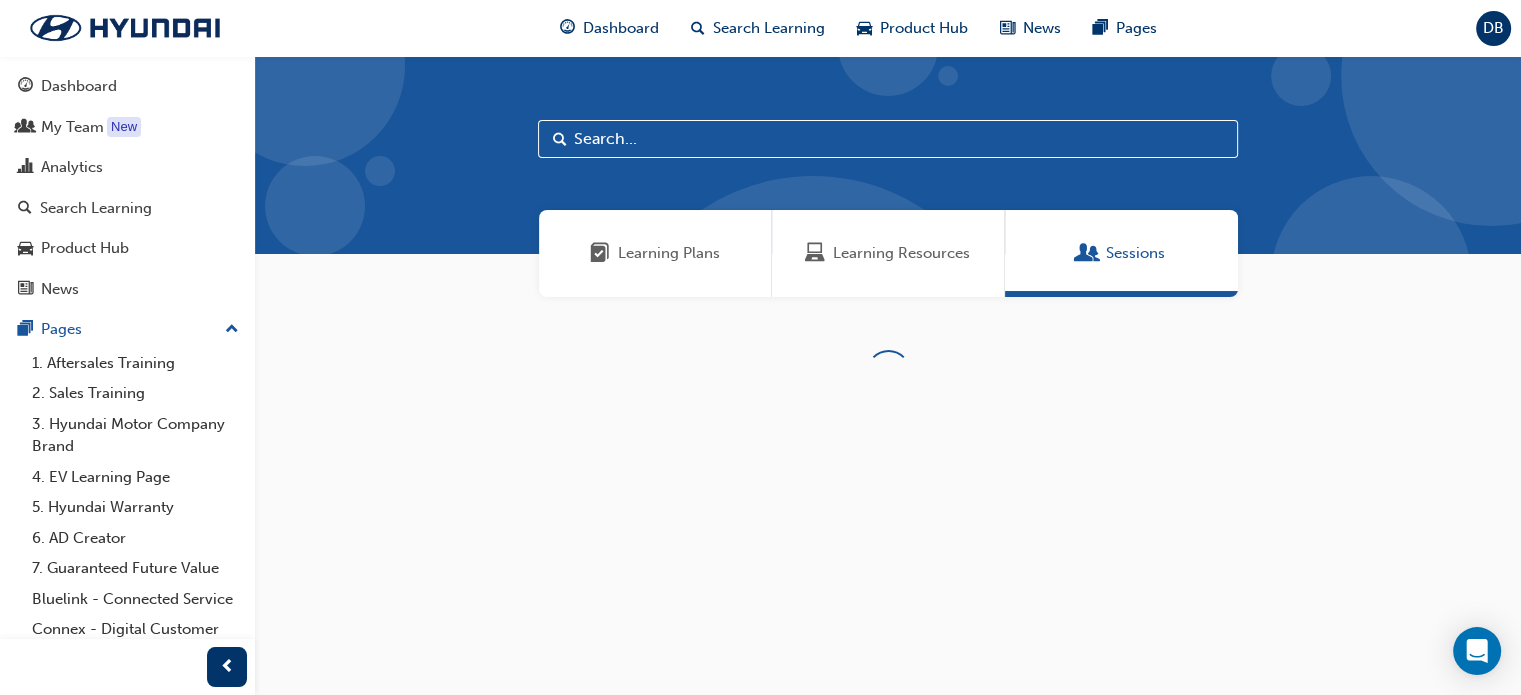 scroll, scrollTop: 0, scrollLeft: 0, axis: both 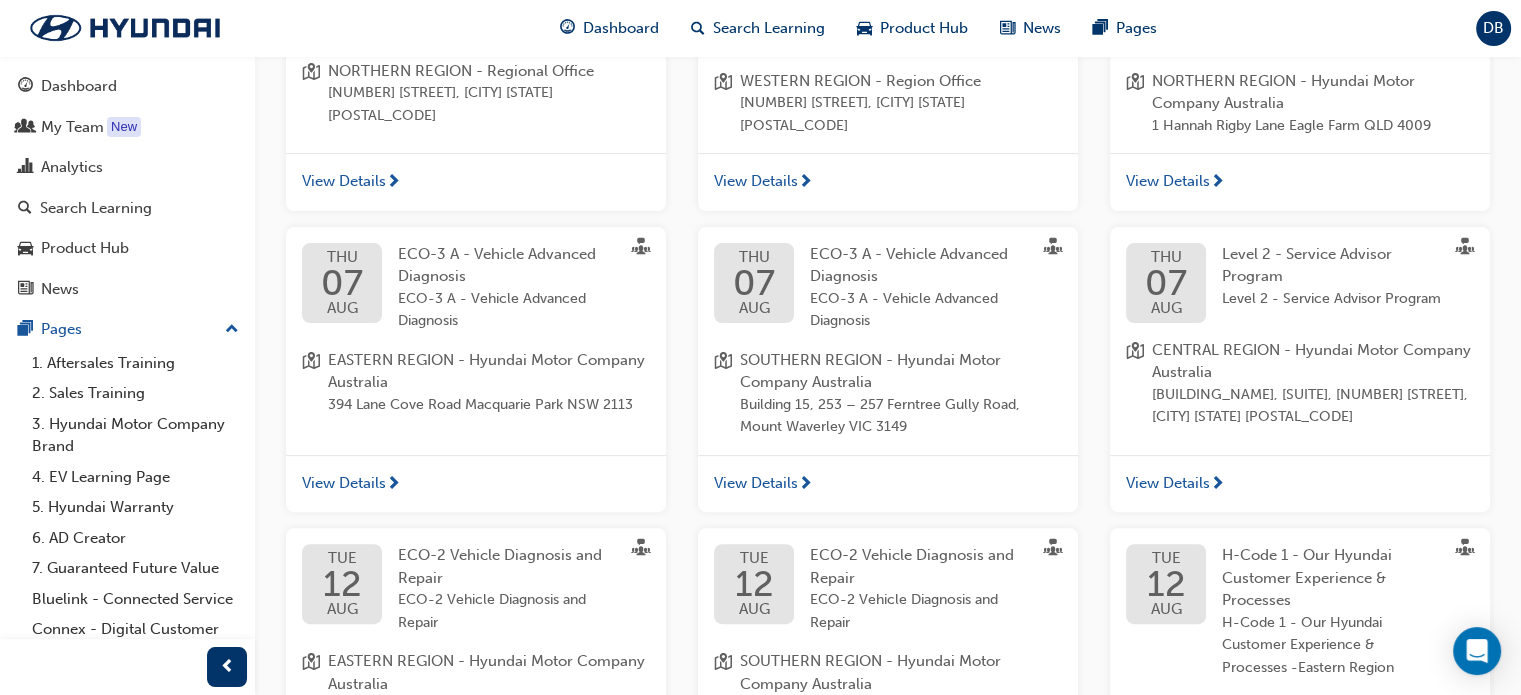 click on "View Details" at bounding box center (344, 483) 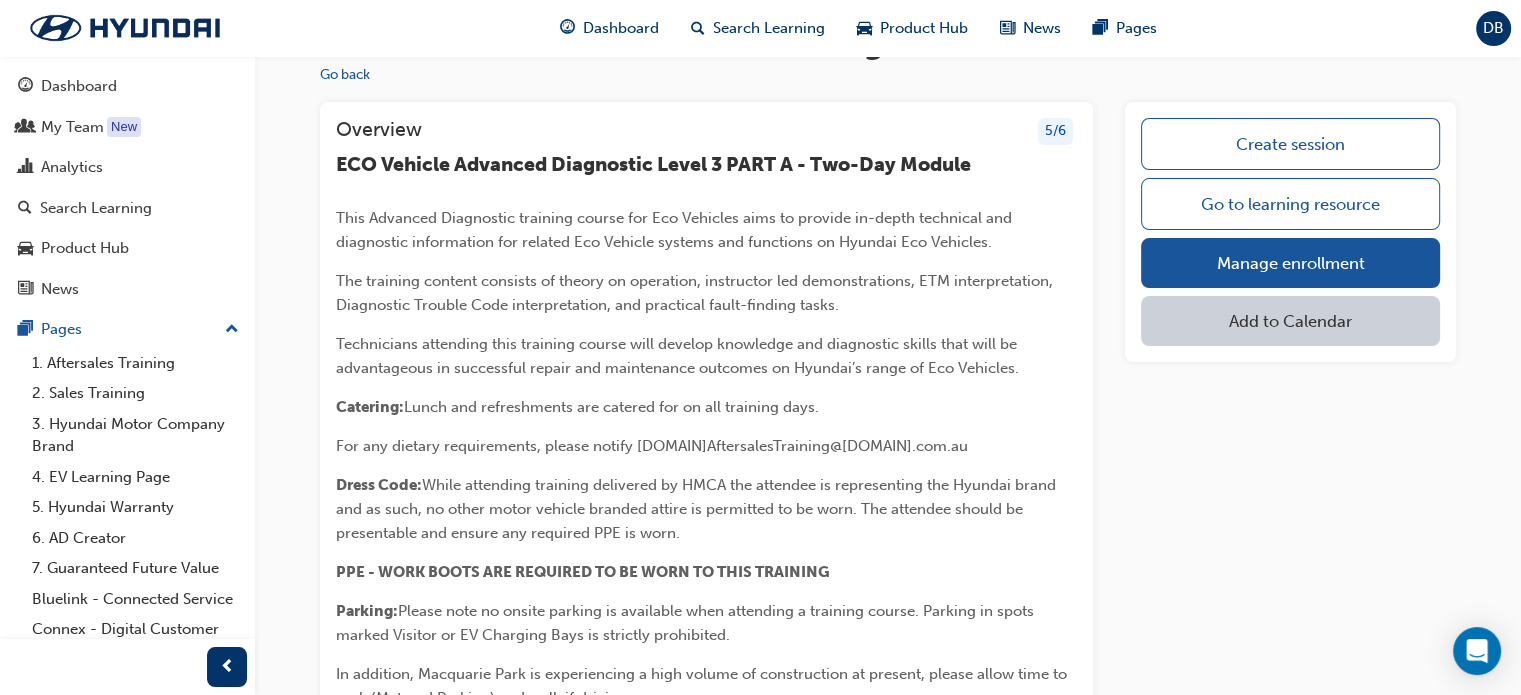 scroll, scrollTop: 0, scrollLeft: 0, axis: both 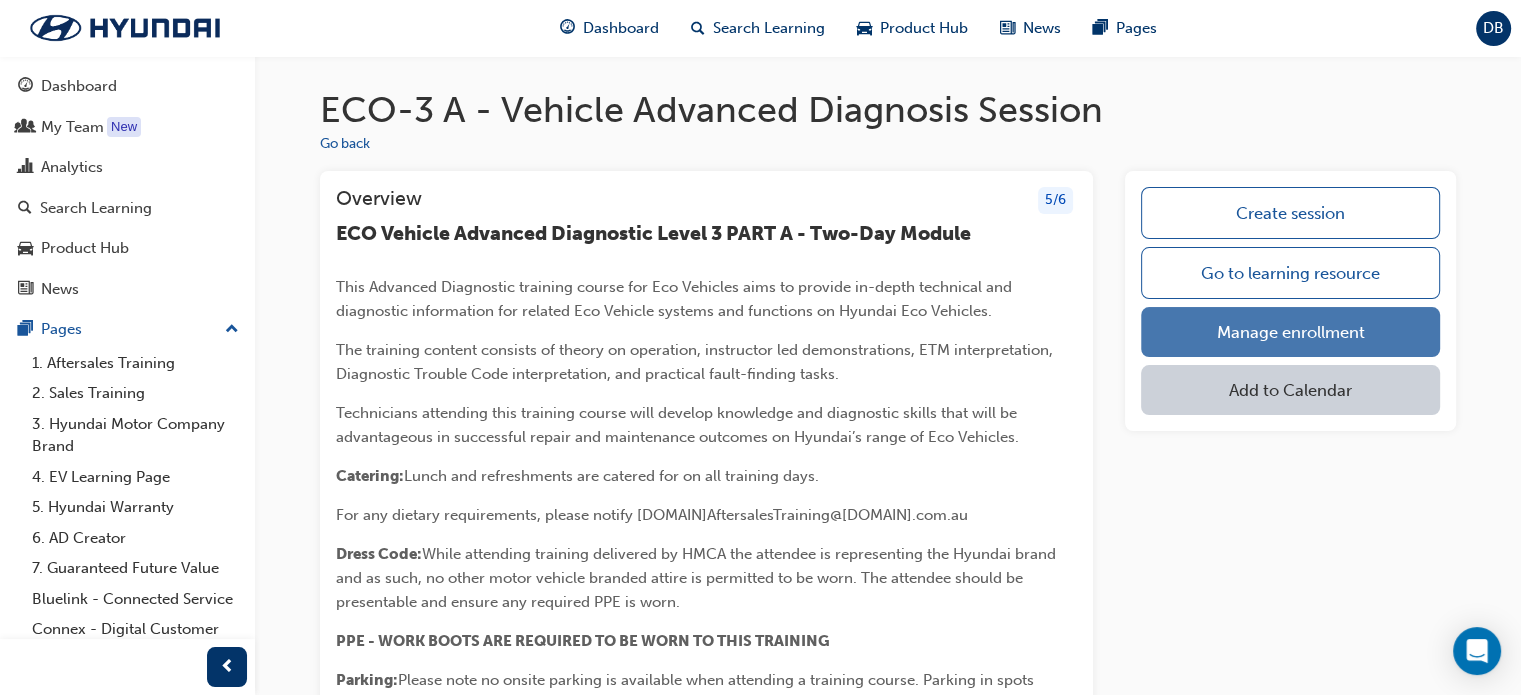 click on "Manage enrollment" at bounding box center (1290, 332) 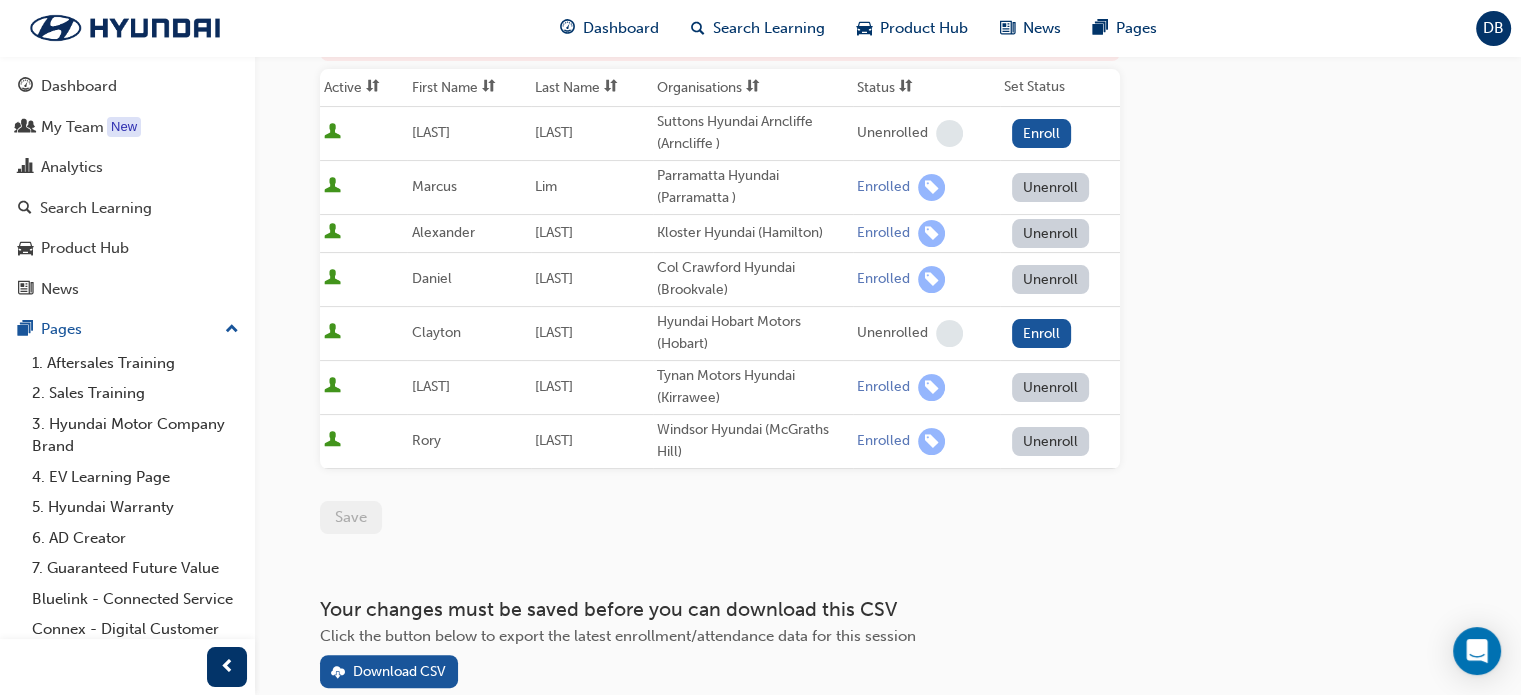 scroll, scrollTop: 0, scrollLeft: 0, axis: both 